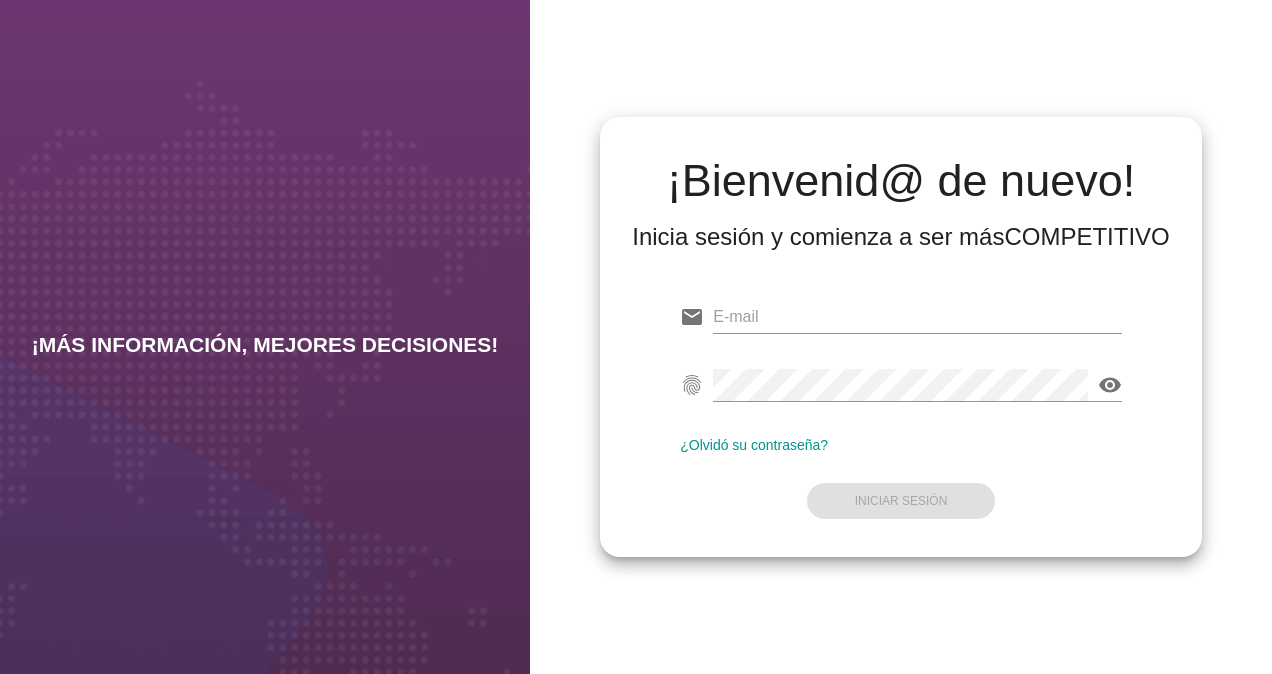 scroll, scrollTop: 0, scrollLeft: 0, axis: both 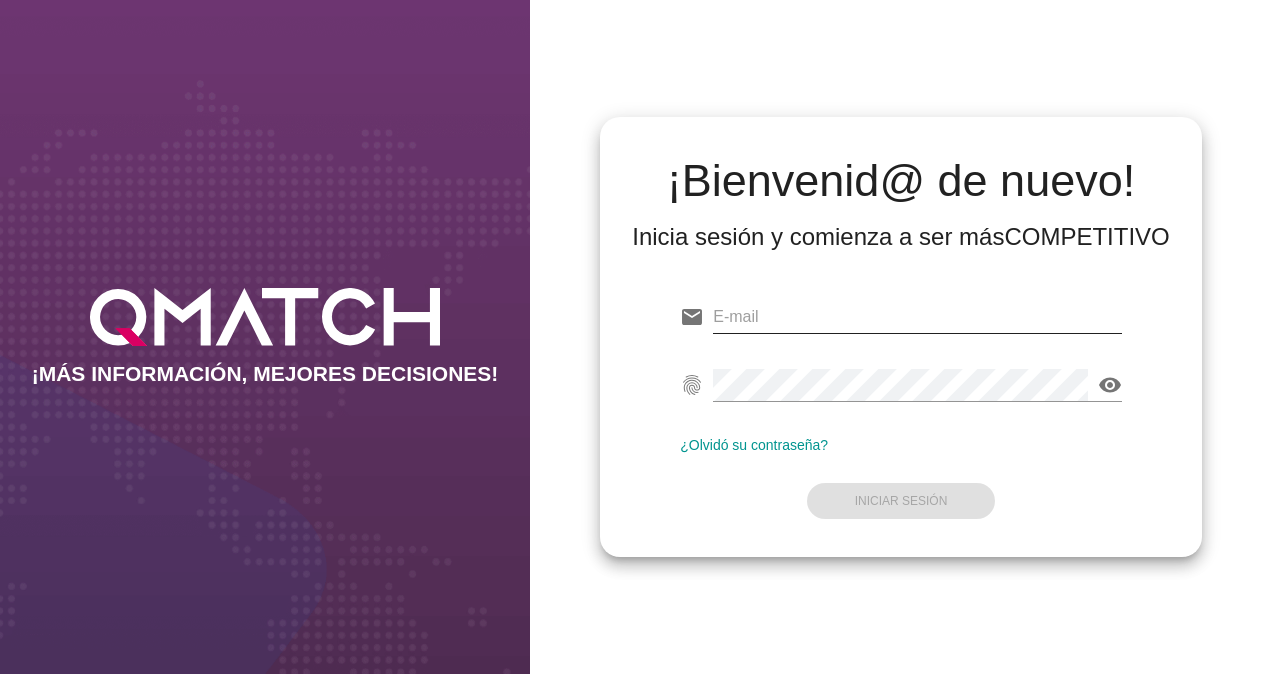 click at bounding box center [917, 317] 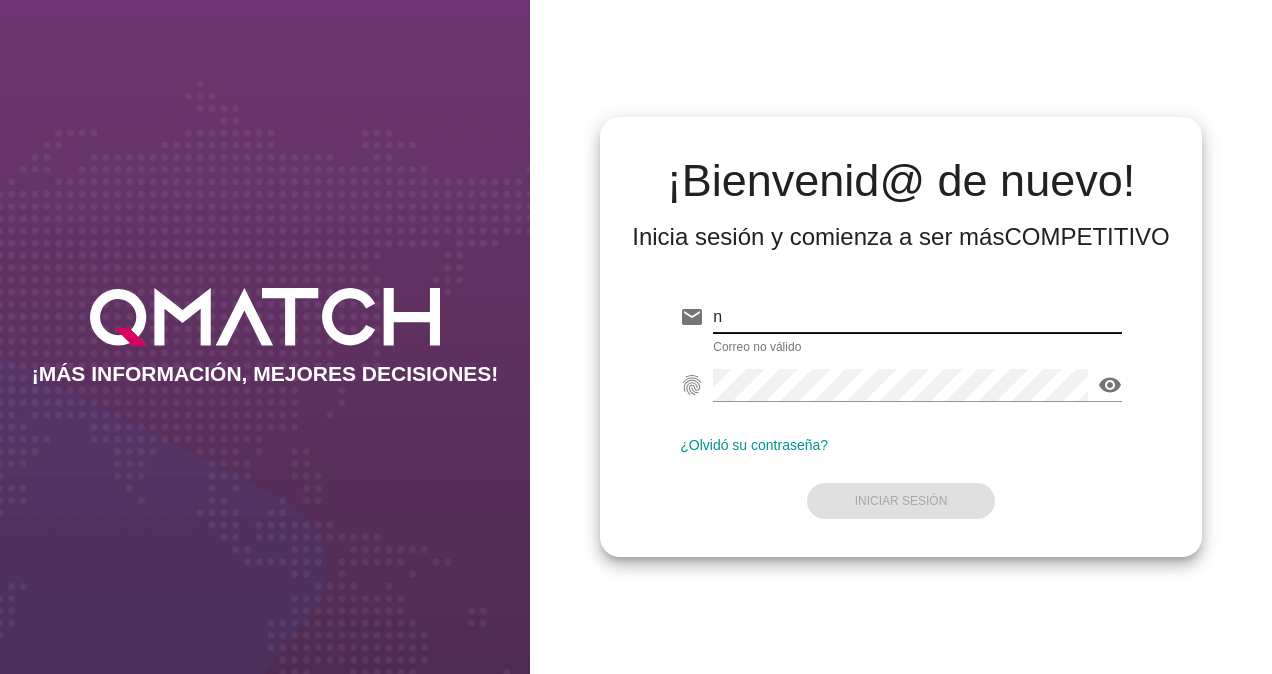 type on "[FIRST].[LAST]@[EXAMPLE.COM]" 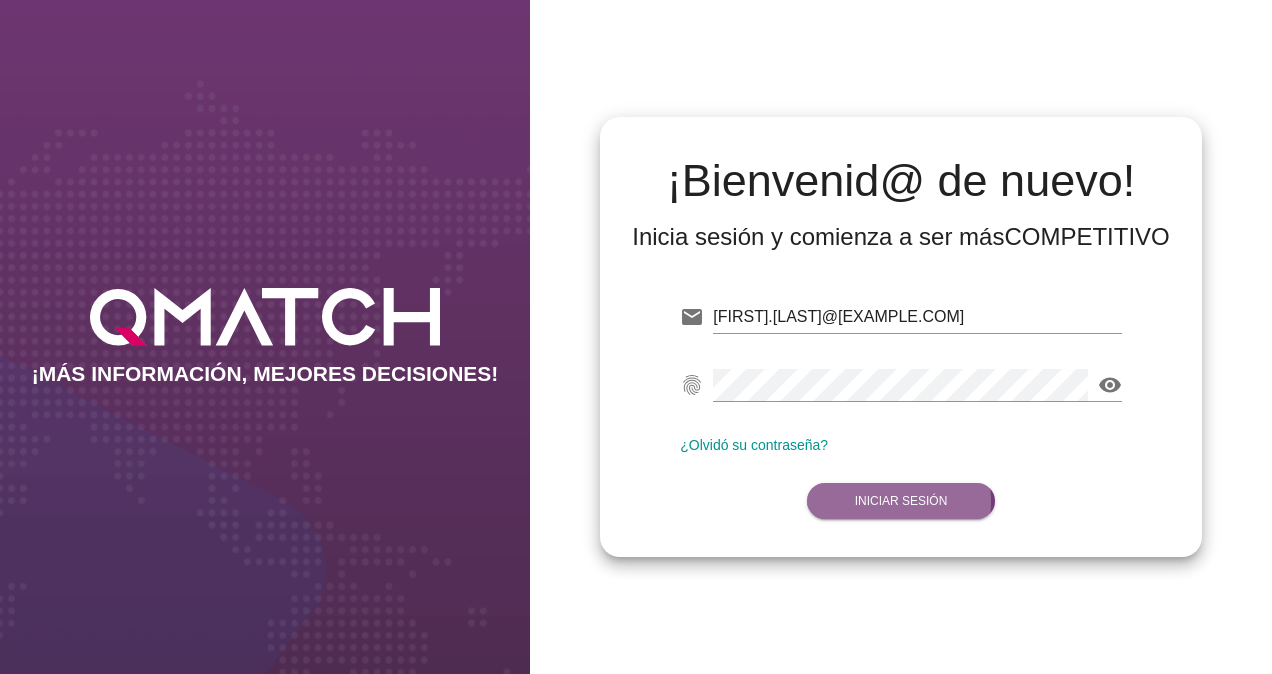click on "Iniciar Sesión" at bounding box center (901, 501) 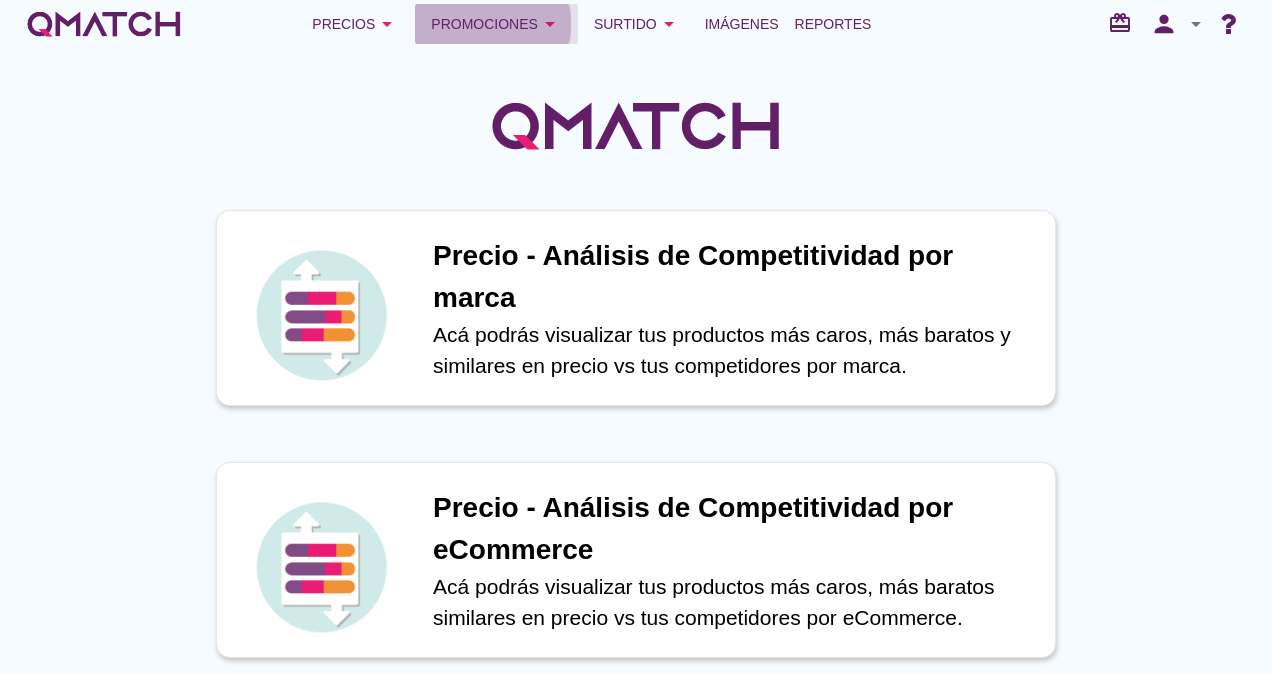 click on "Promociones
arrow_drop_down" at bounding box center (355, 24) 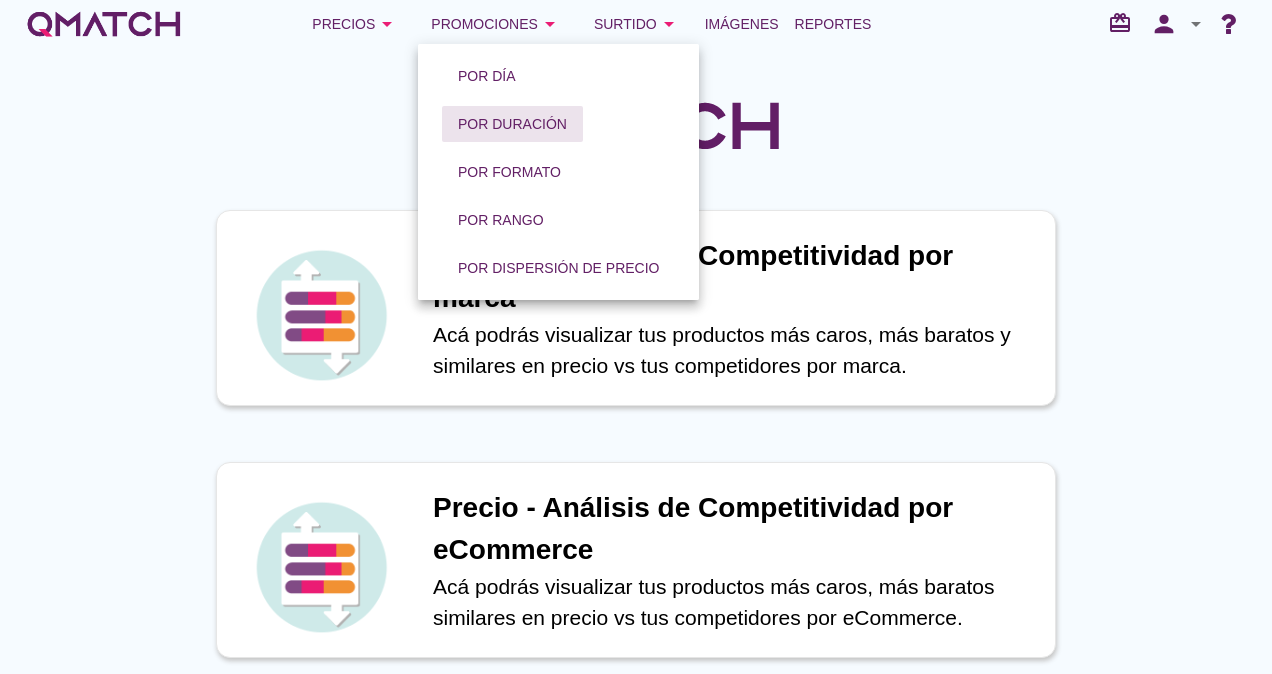 click on "Por duración" at bounding box center [512, 124] 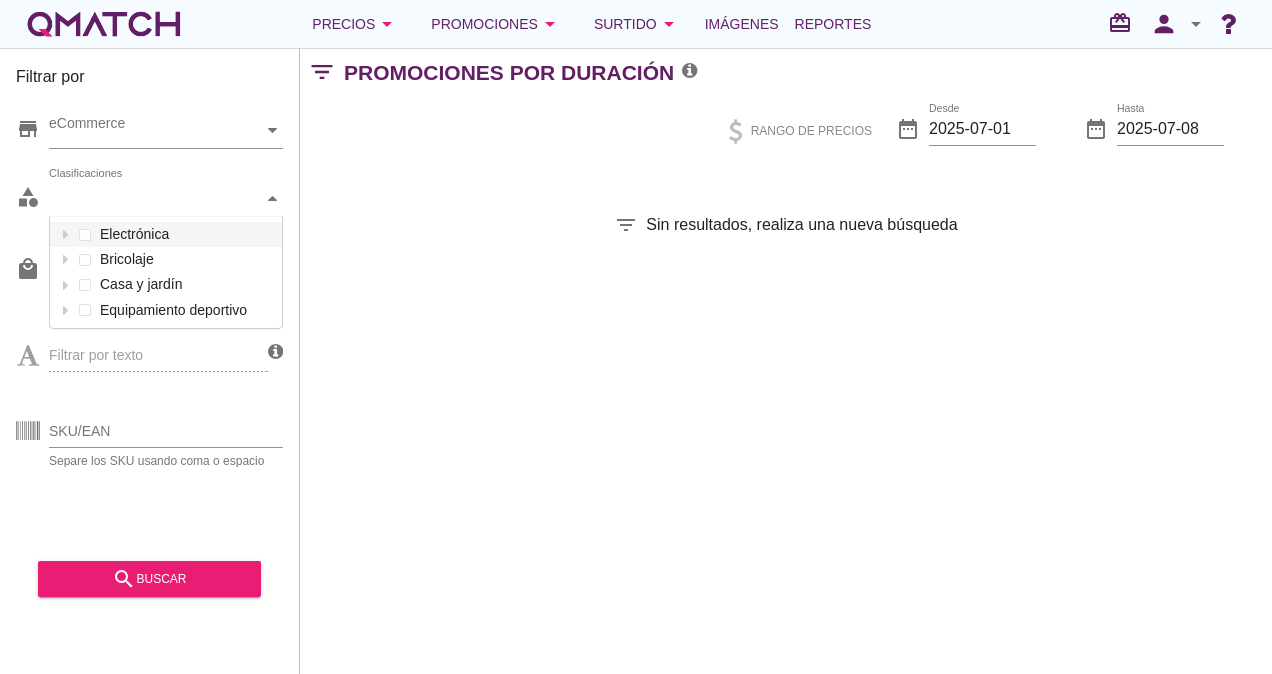 click on "Clasificaciones" at bounding box center (156, 198) 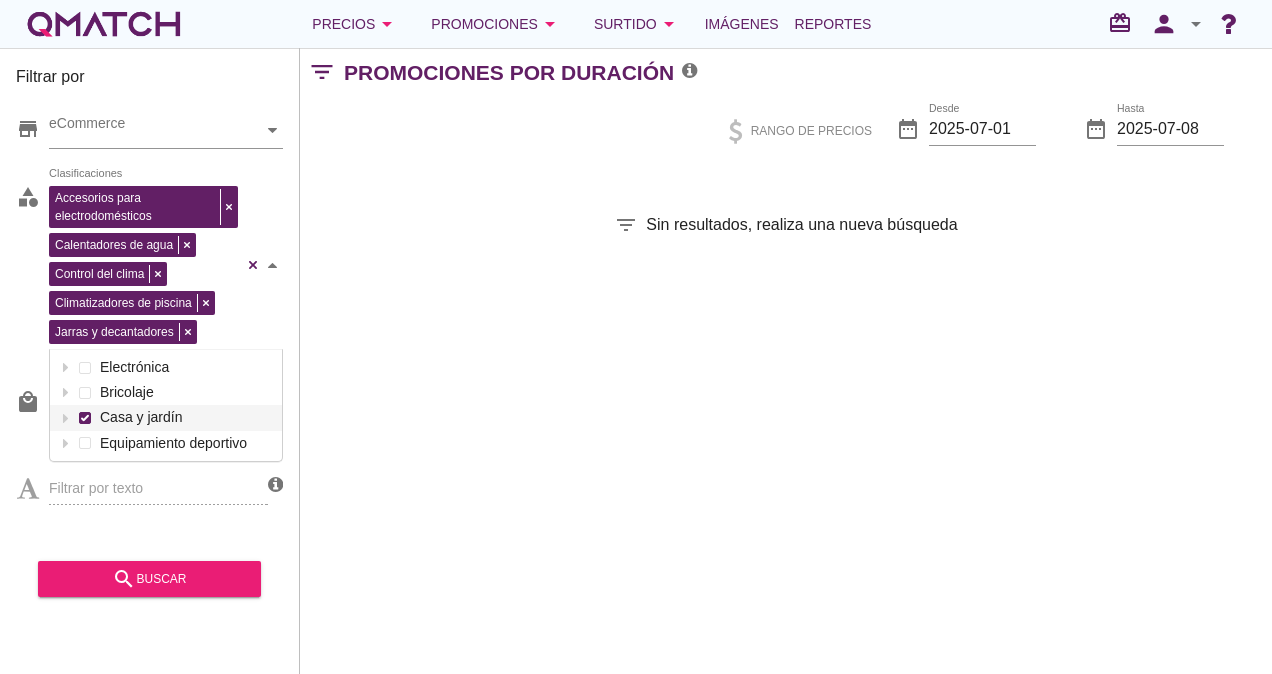 click on "Accesorios para electrodomésticos Calentadores de agua Control del clima Climatizadores de piscina Jarras y decantadores Clasificaciones Electrónica Bricolaje Casa y jardín Equipamiento deportivo" at bounding box center (166, 265) 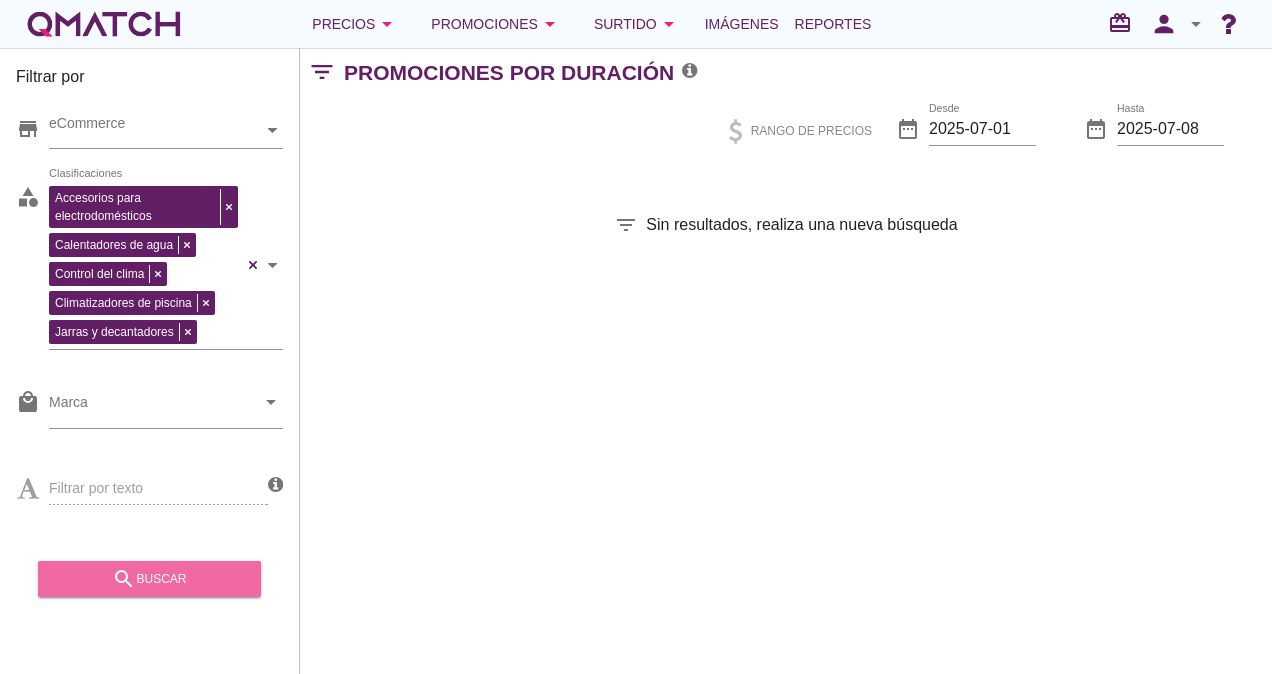 click on "search" at bounding box center [124, 579] 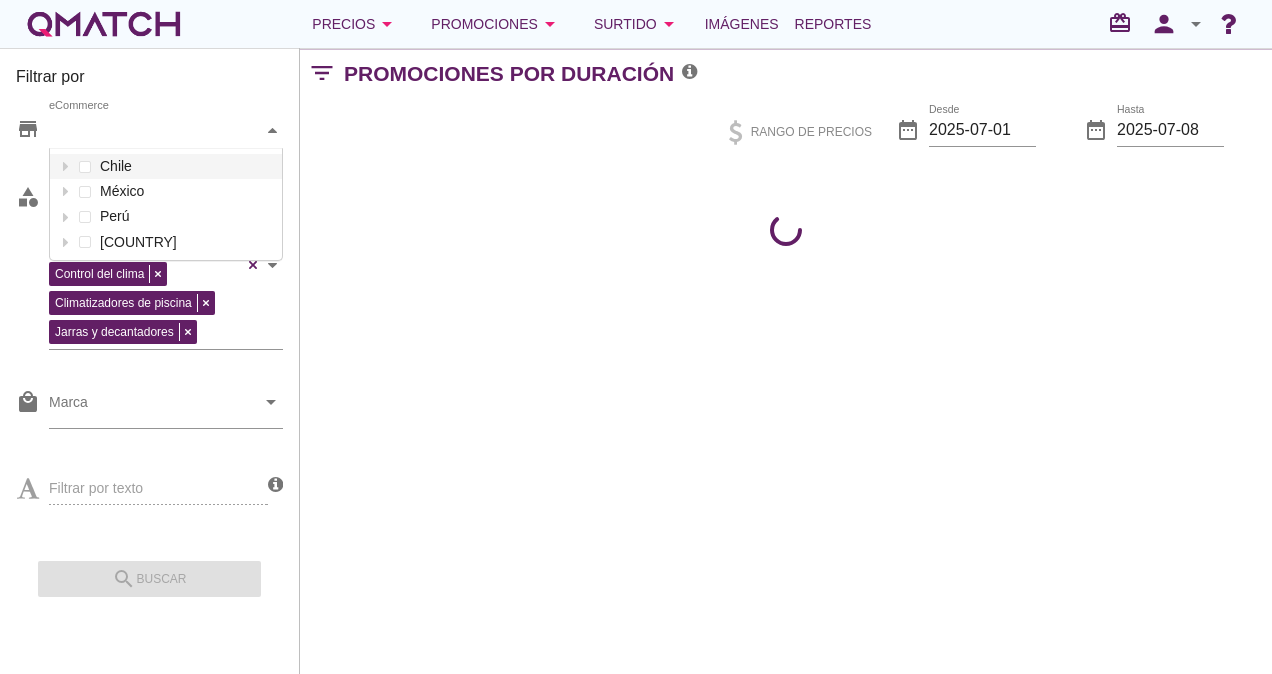 click at bounding box center [273, 130] 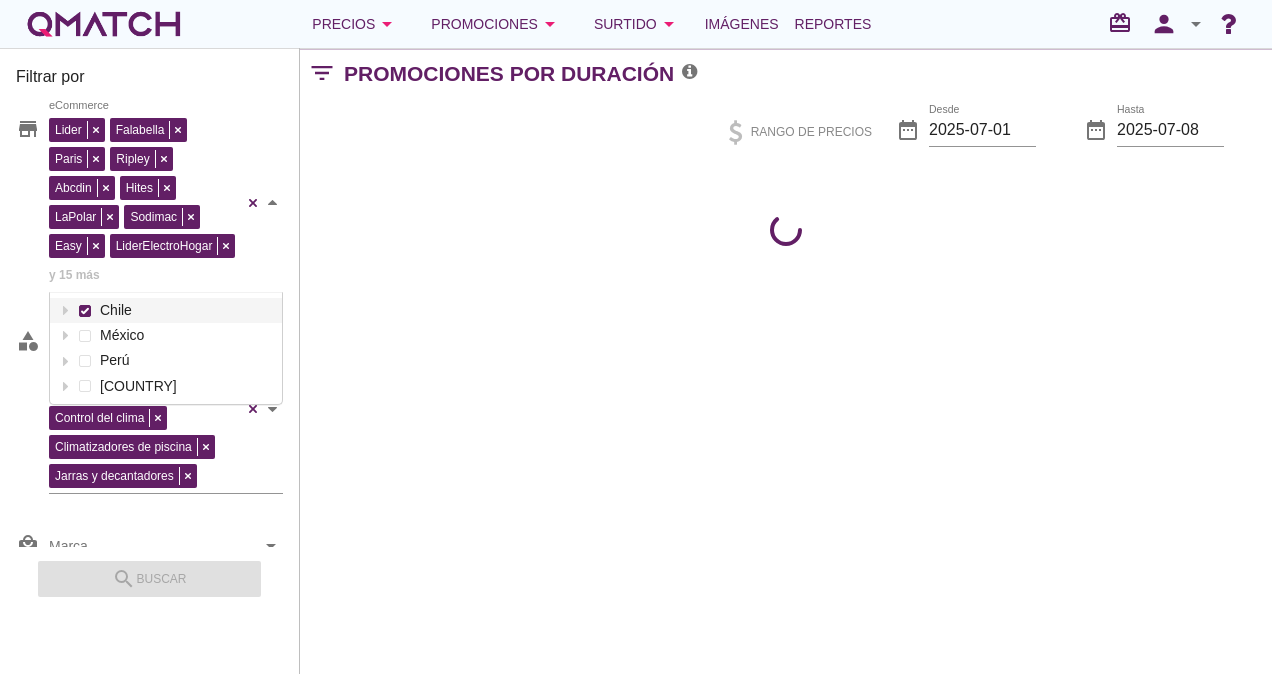 click on "Lider Falabella Paris Ripley Abcdin Hites LaPolar Sodimac Easy LiderElectroHogar y 15 más eCommerce [COUNTRY] [COUNTRY] [COUNTRY] [COUNTRY]" at bounding box center [166, 203] 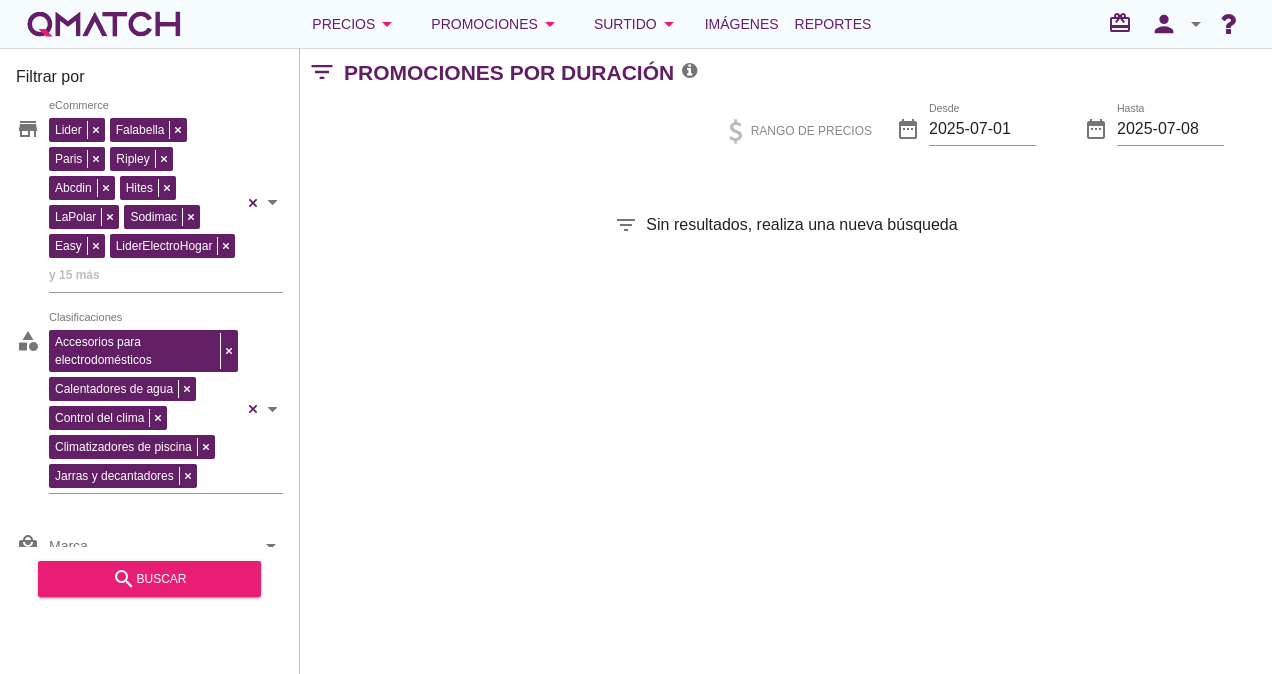 click on "Filtrar por store Lider Falabella Paris Ripley Abcdin Hites LaPolar Sodimac Easy LiderElectroHogar y 15 más eCommerce category Accesorios para electrodomésticos Calentadores de agua Control del clima Climatizadores de piscina Jarras y decantadores Clasificaciones local_mall Marca arrow_drop_down Filtrar por texto   SKU/EAN Separe los SKU usando coma o espacio
search
buscar
filter_list
Promociones por duración   Rango de precios date_range Desde 2025-07-01 date_range Hasta 2025-07-08 filter_list Sin resultados, realiza una nueva búsqueda" at bounding box center [786, 361] 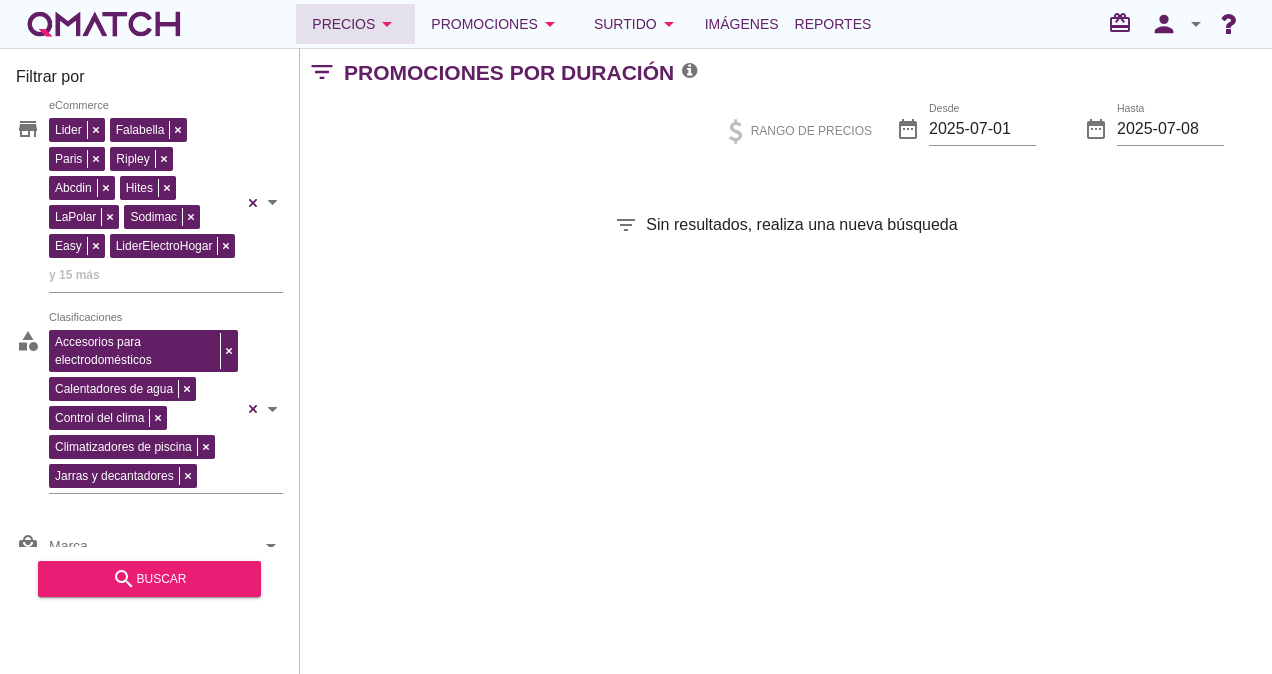 click on "arrow_drop_down" at bounding box center (387, 24) 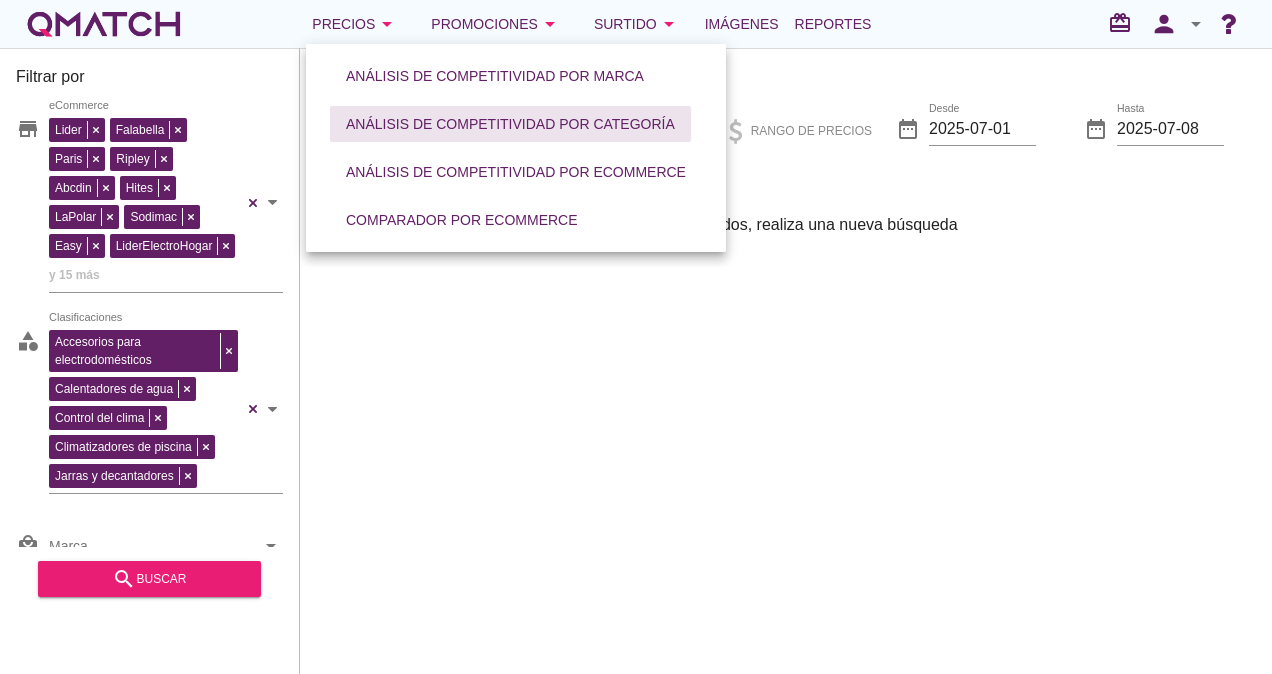 click on "Análisis de competitividad por categoría" at bounding box center (510, 124) 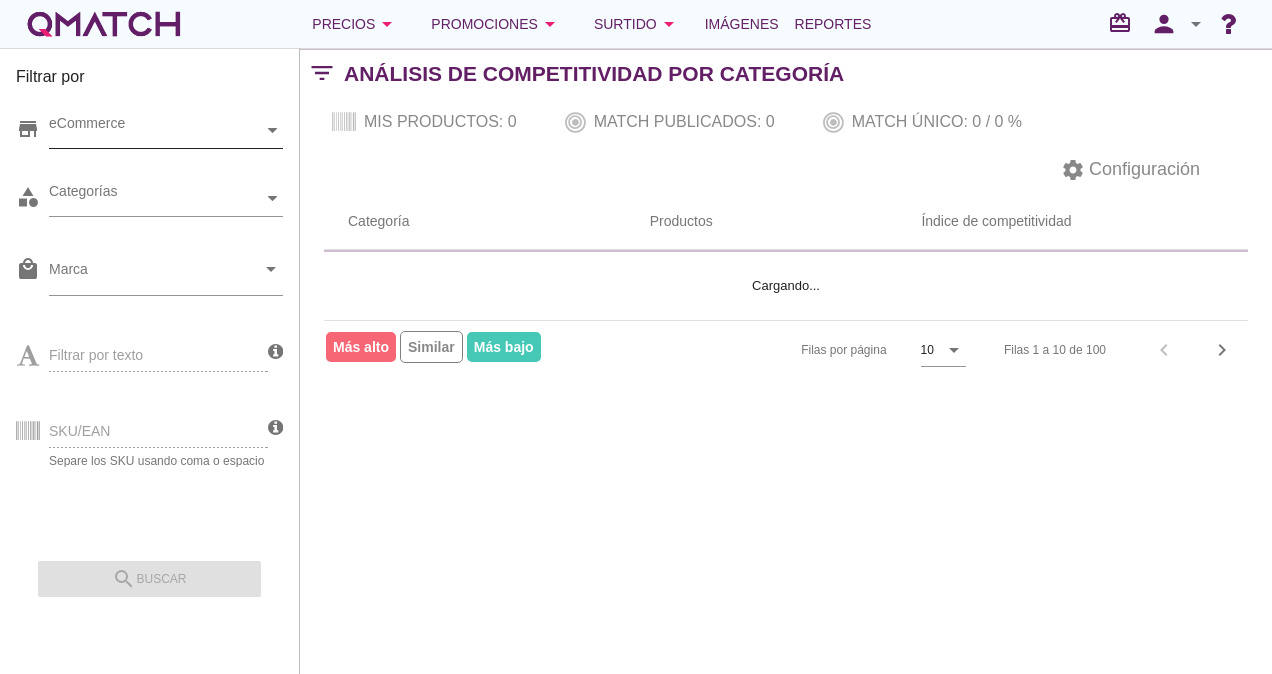click on "eCommerce" at bounding box center [156, 130] 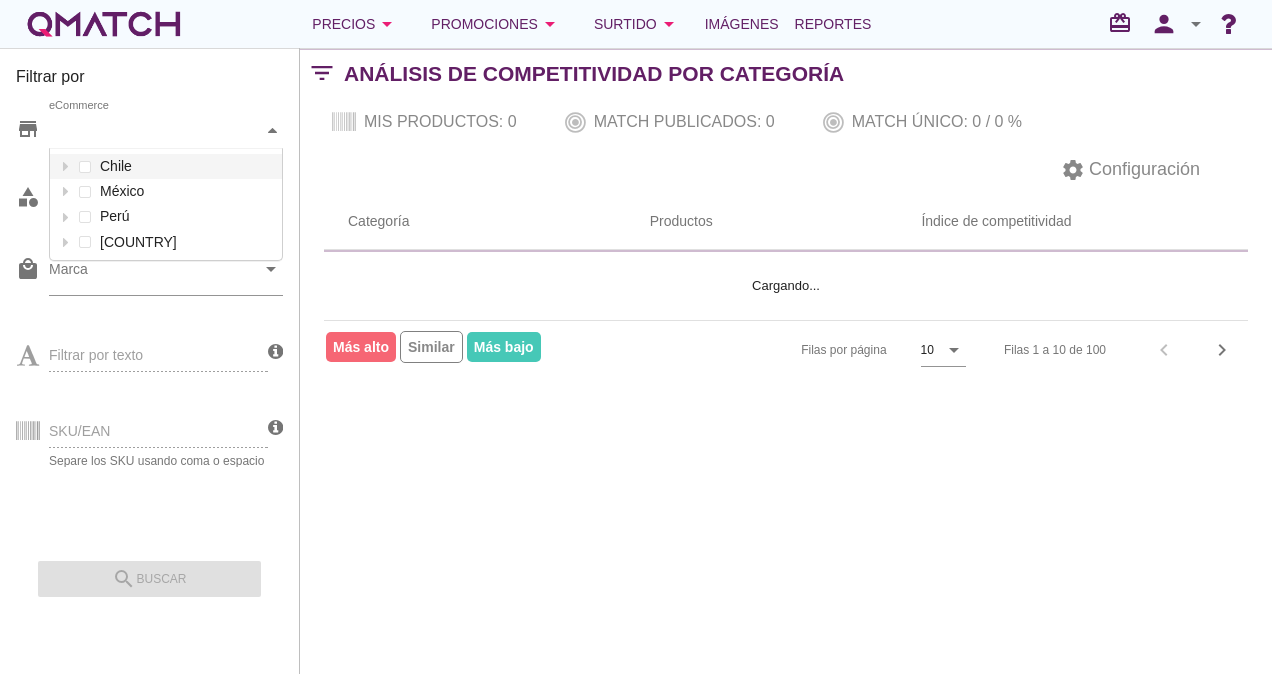 scroll, scrollTop: 113, scrollLeft: 234, axis: both 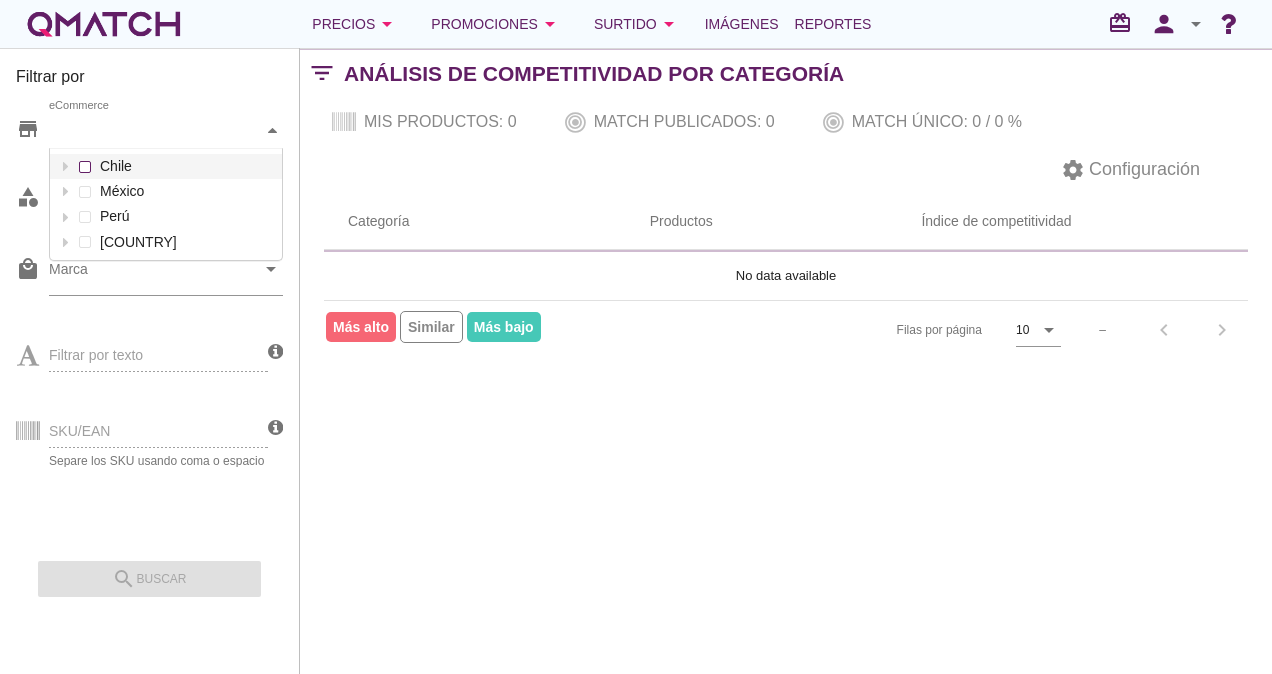 click on "eCommerce [COUNTRY] [COUNTRY] [COUNTRY] [COUNTRY]" at bounding box center [166, 131] 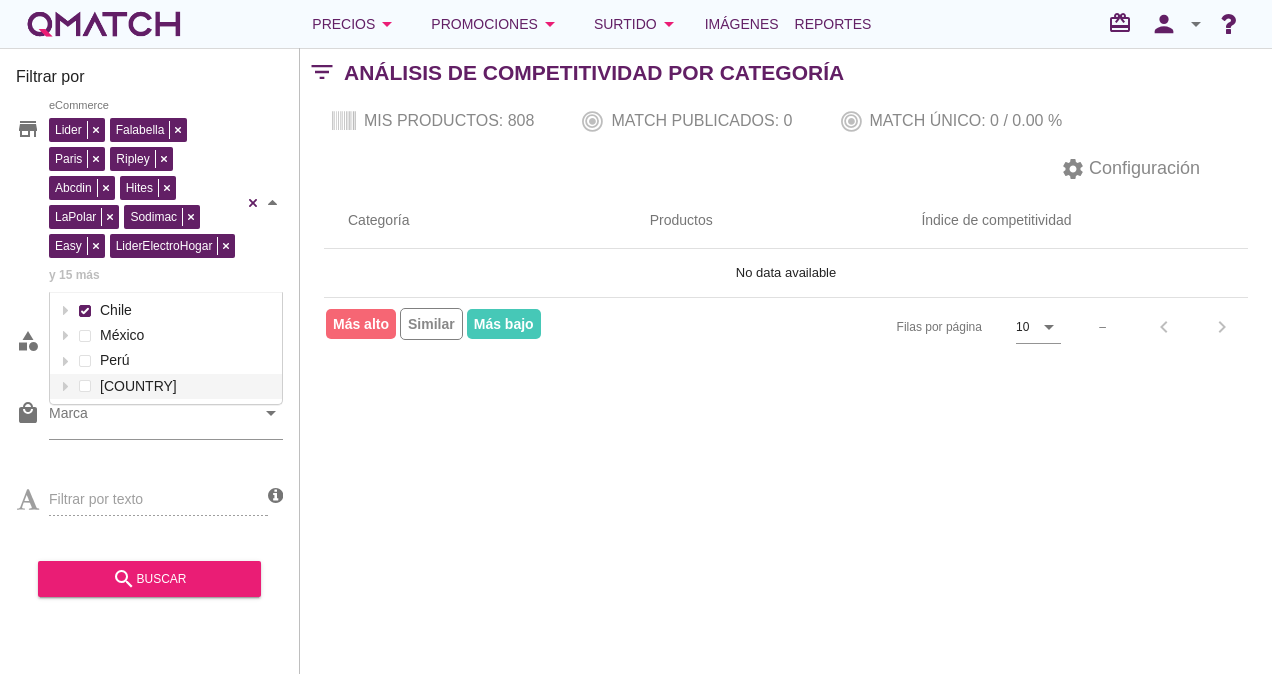 click on "Filtrar por store Lider Falabella Paris Ripley Abcdin Hites LaPolar Sodimac Easy LiderElectroHogar y 15 más eCommerce category Categorías local_mall Marca arrow_drop_down Filtrar por texto   SKU/EAN Separe los SKU usando coma o espacio
search
buscar
filter_list
Análisis de competitividad por Categoría
Mis productos: 808
Match publicados: 0
Match único: 0 / 0.00 %
settings  Configuración  filter_list Sin resultados, realiza una nueva búsqueda Categoría Productos Índice de competitividad No data available Filas por página 10 arrow_drop_down – chevron_left chevron_right
Más alto
Similar
Más bajo" at bounding box center (786, 361) 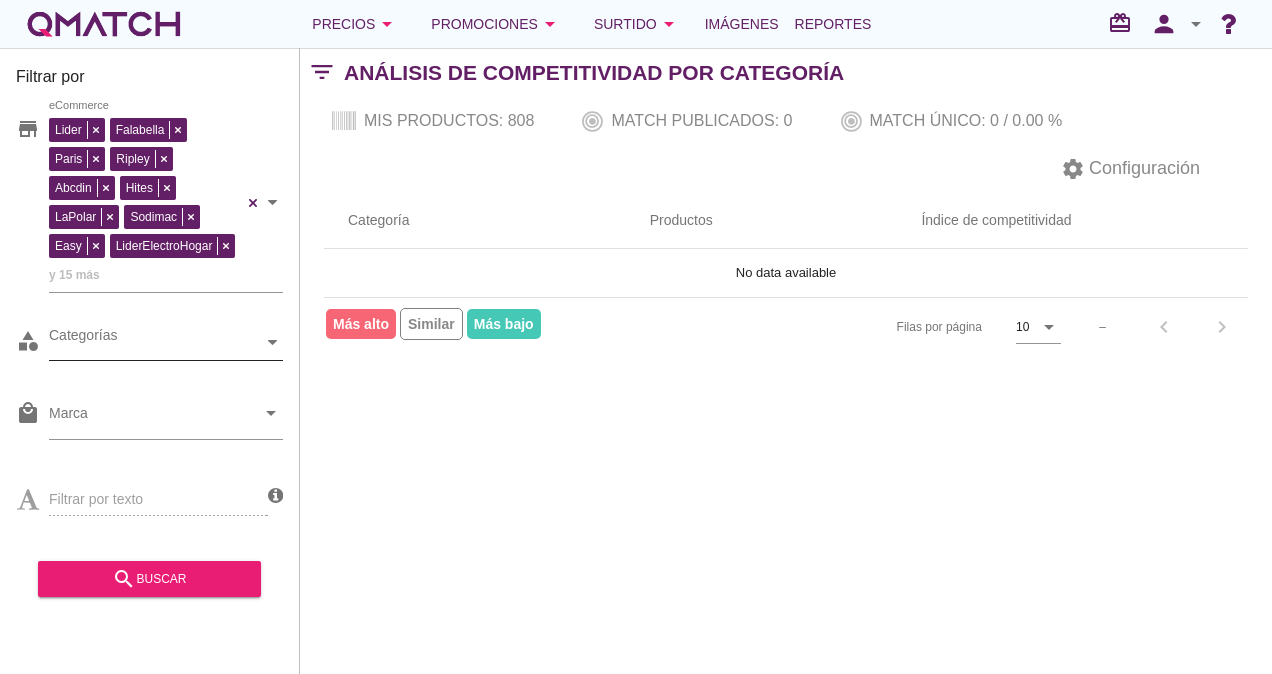 click on "Categorías" at bounding box center [146, 200] 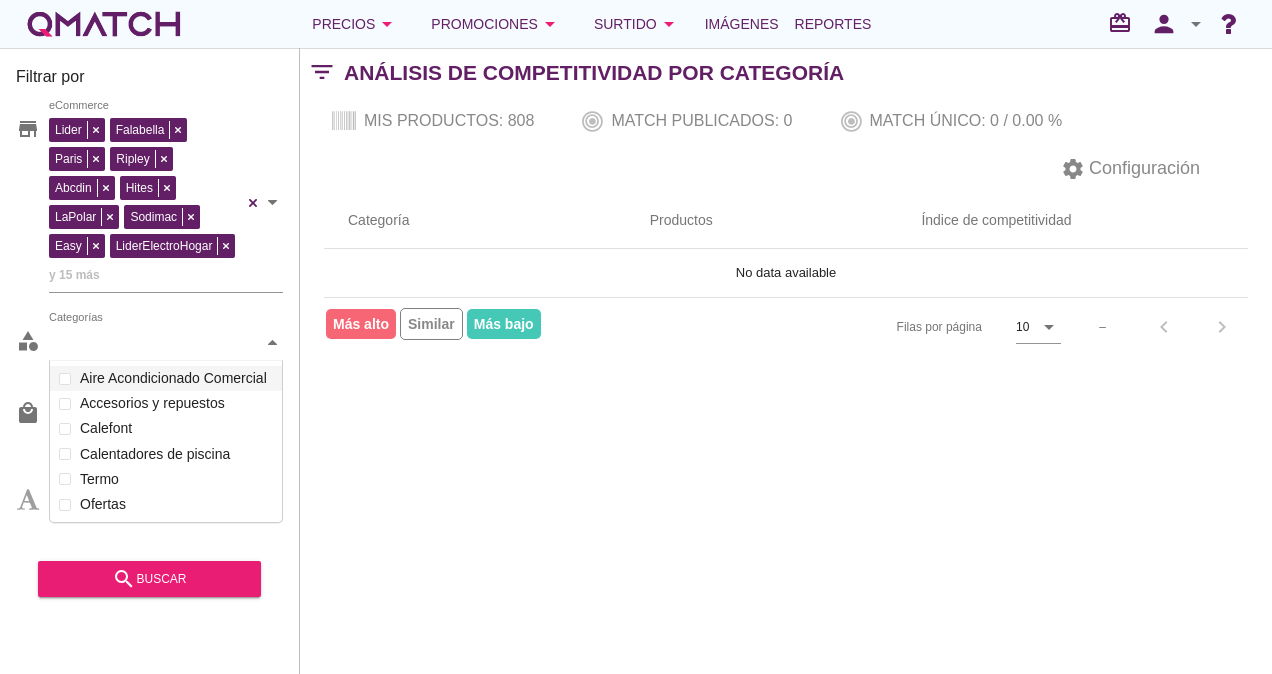 scroll, scrollTop: 164, scrollLeft: 234, axis: both 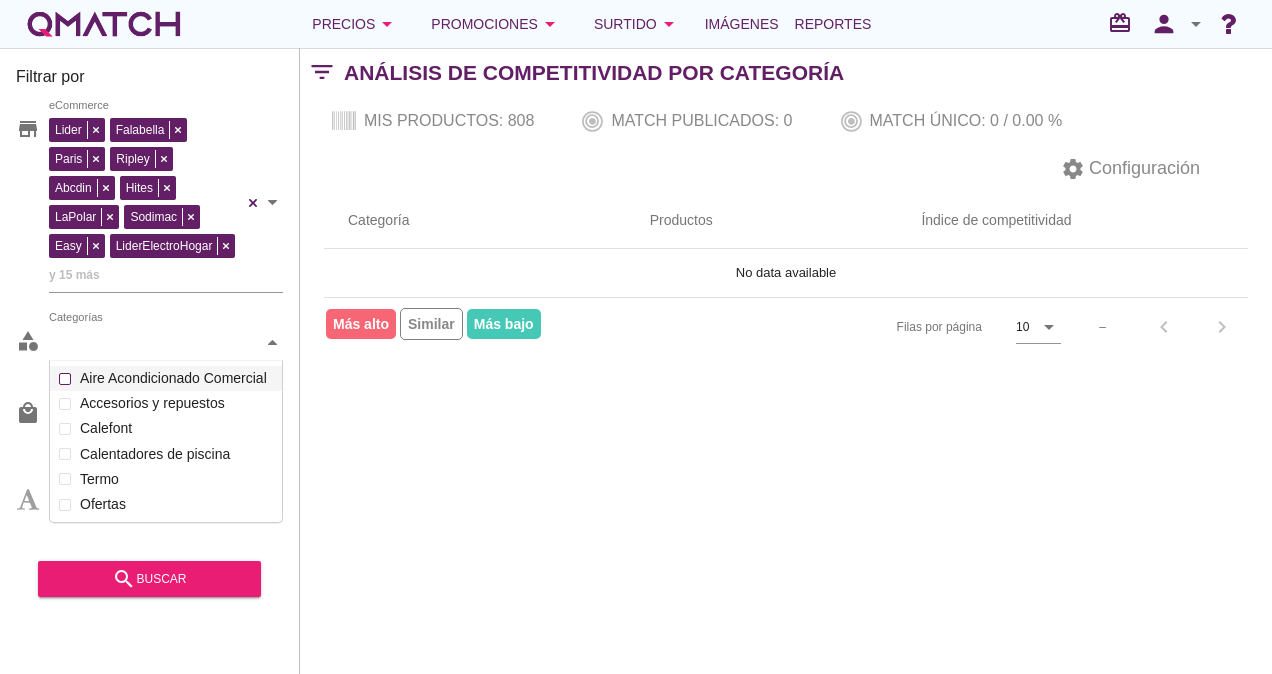 click on "Categorías Aire Acondicionado Comercial Accesorios y repuestos Calefont Calentadores de piscina Termo Ofertas" at bounding box center [166, 343] 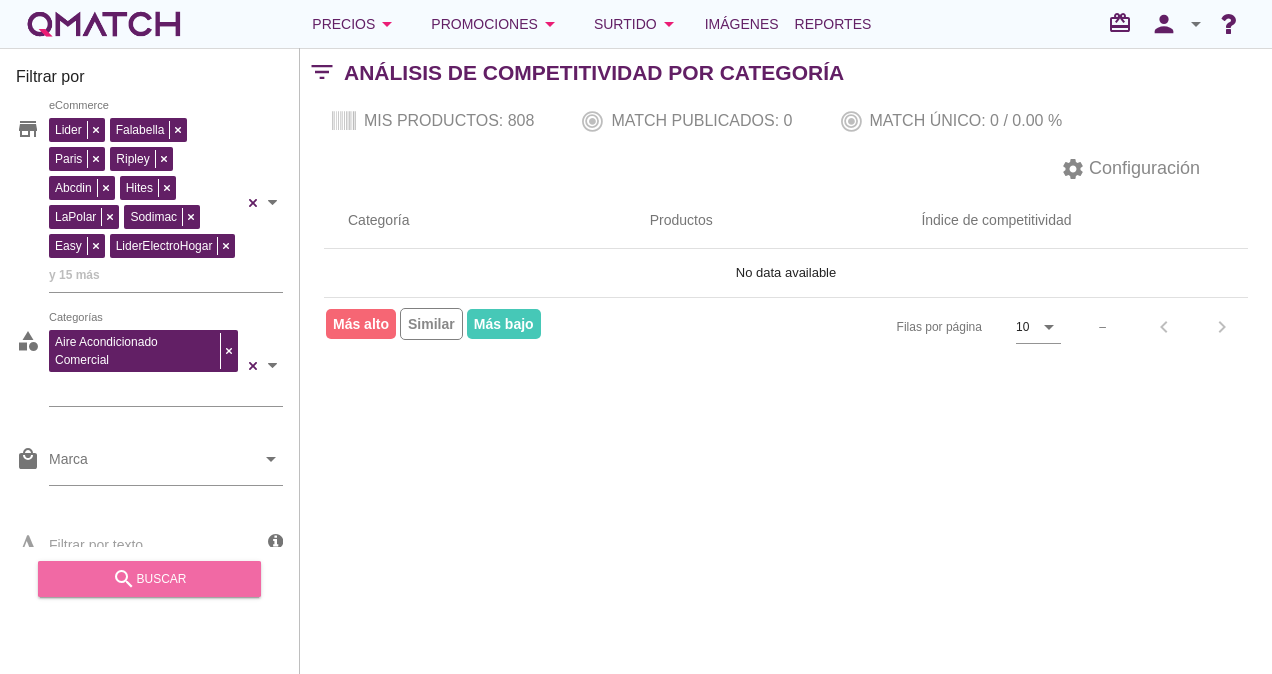 click on "search
buscar" at bounding box center [149, 579] 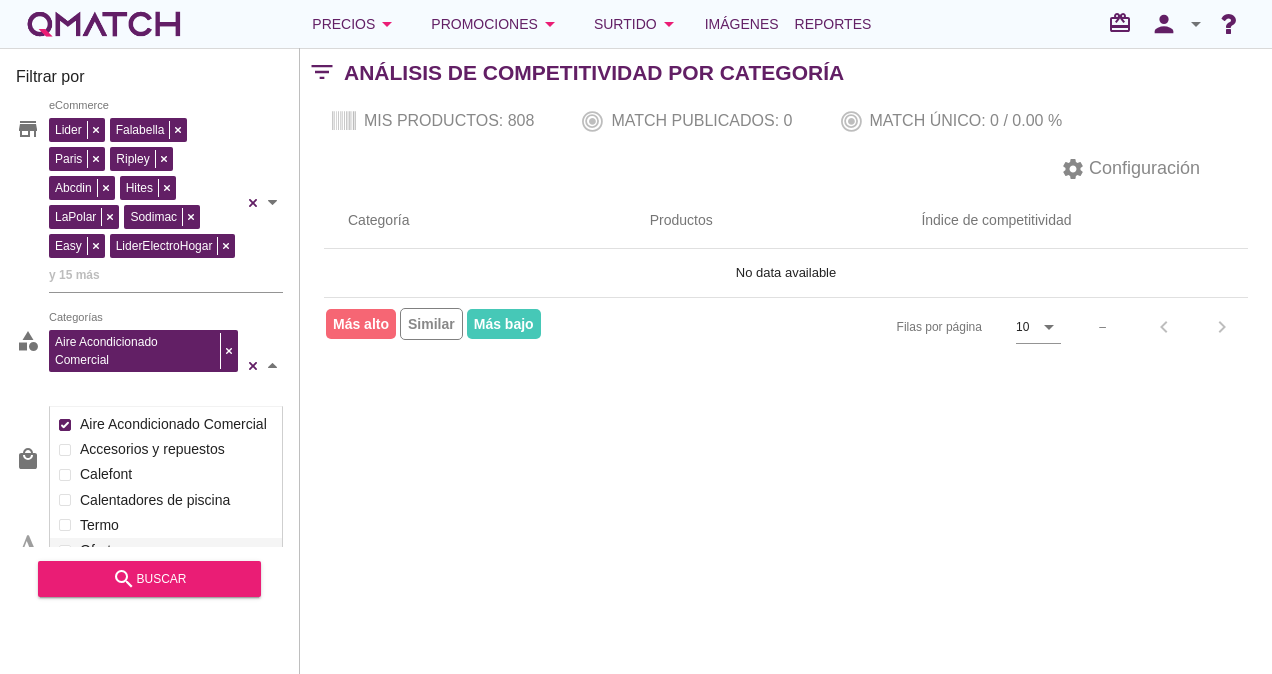 click at bounding box center [272, 365] 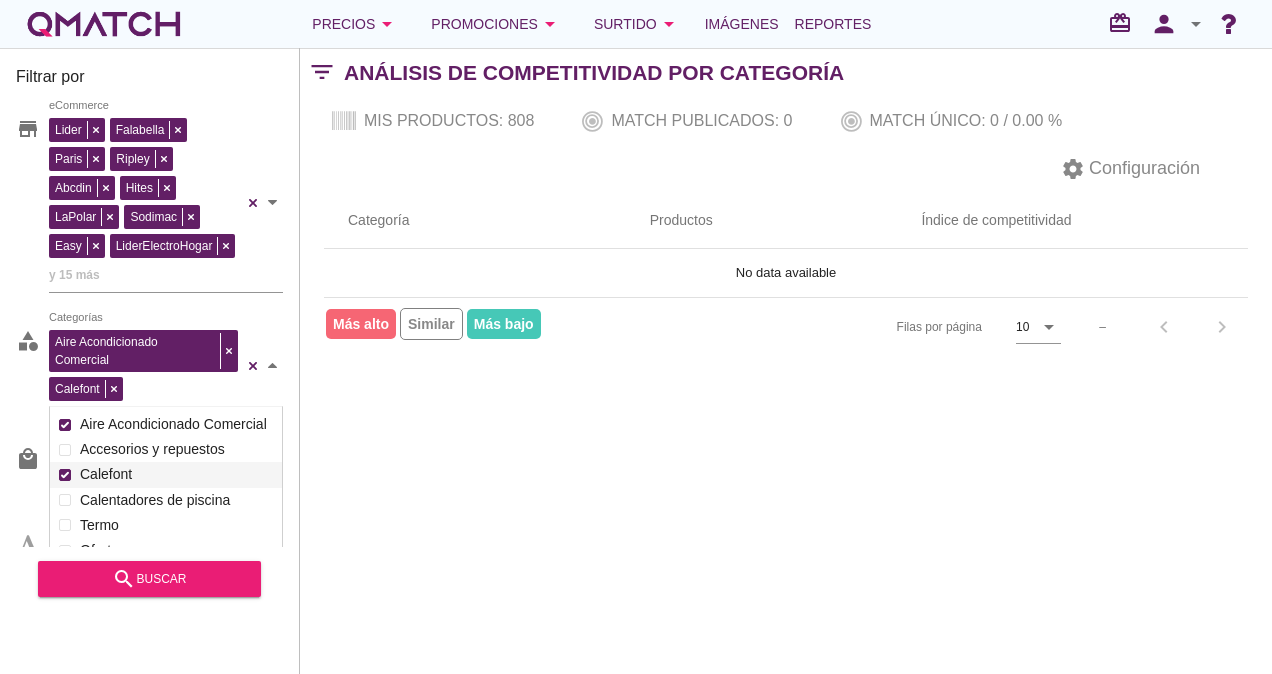 click at bounding box center (65, 475) 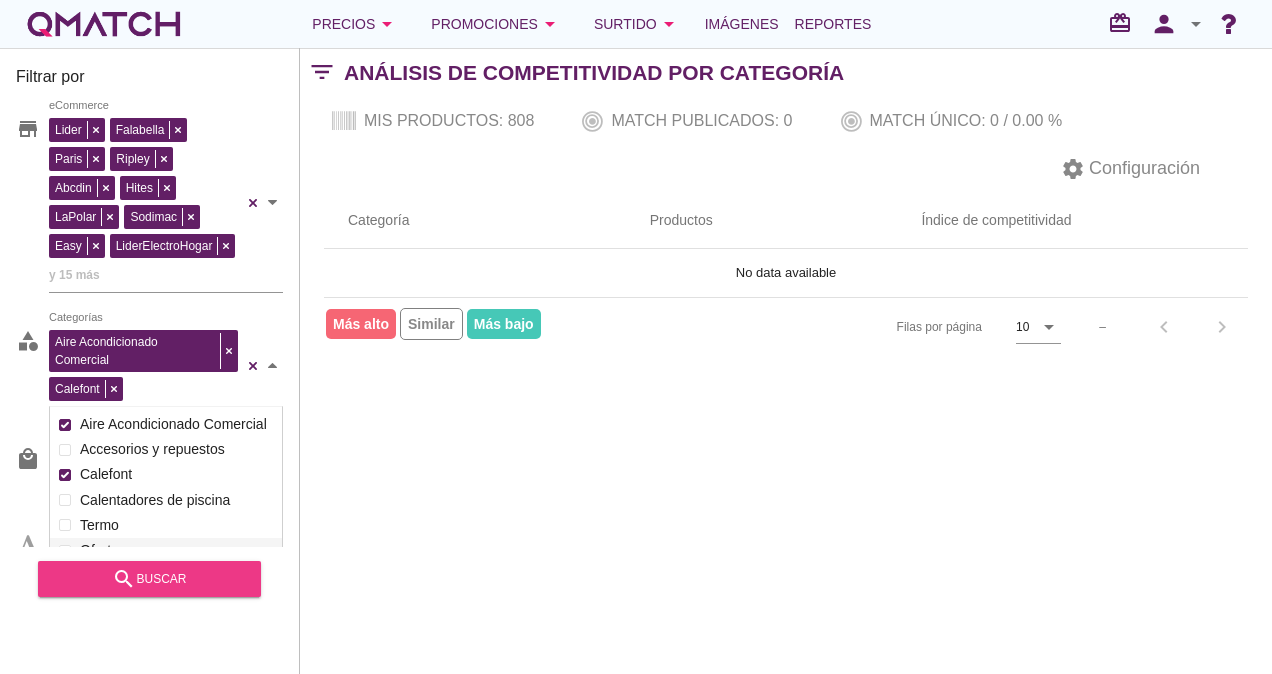 click on "search
buscar" at bounding box center [149, 579] 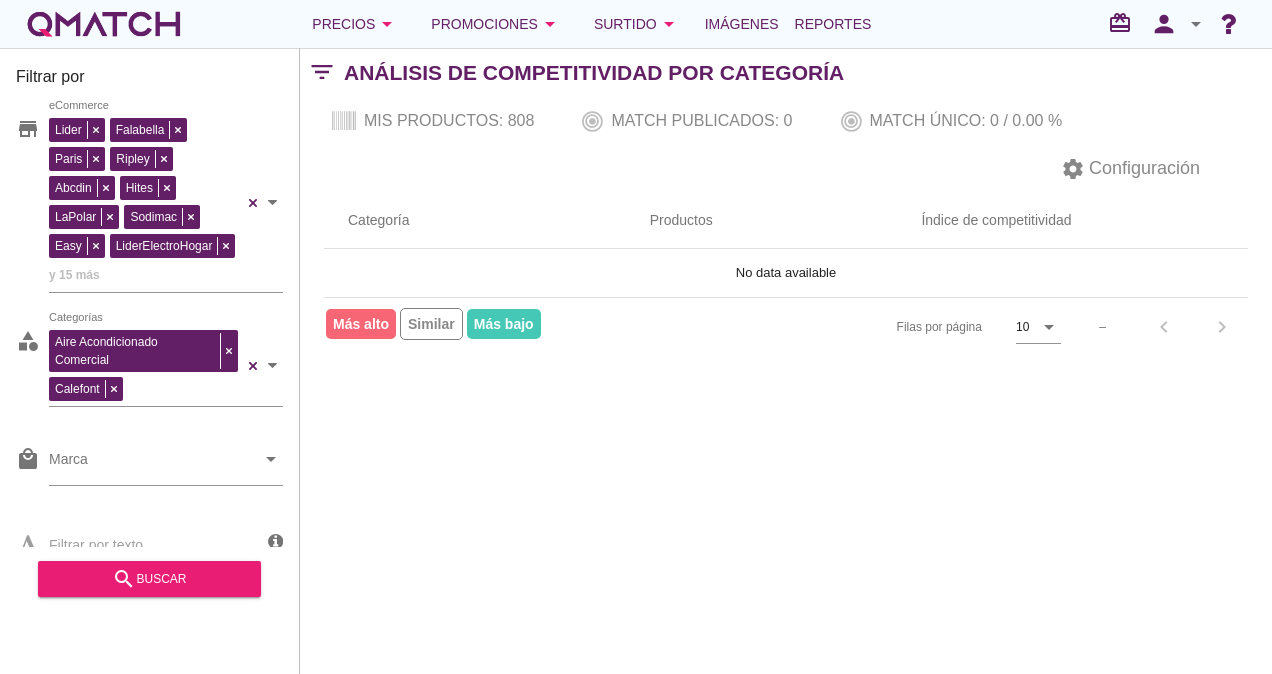 click on "Precios
arrow_drop_down
Promociones
arrow_drop_down
Surtido
arrow_drop_down
Imágenes
Reportes
search Buscar productos redeem person arrow_drop_down" at bounding box center [636, 24] 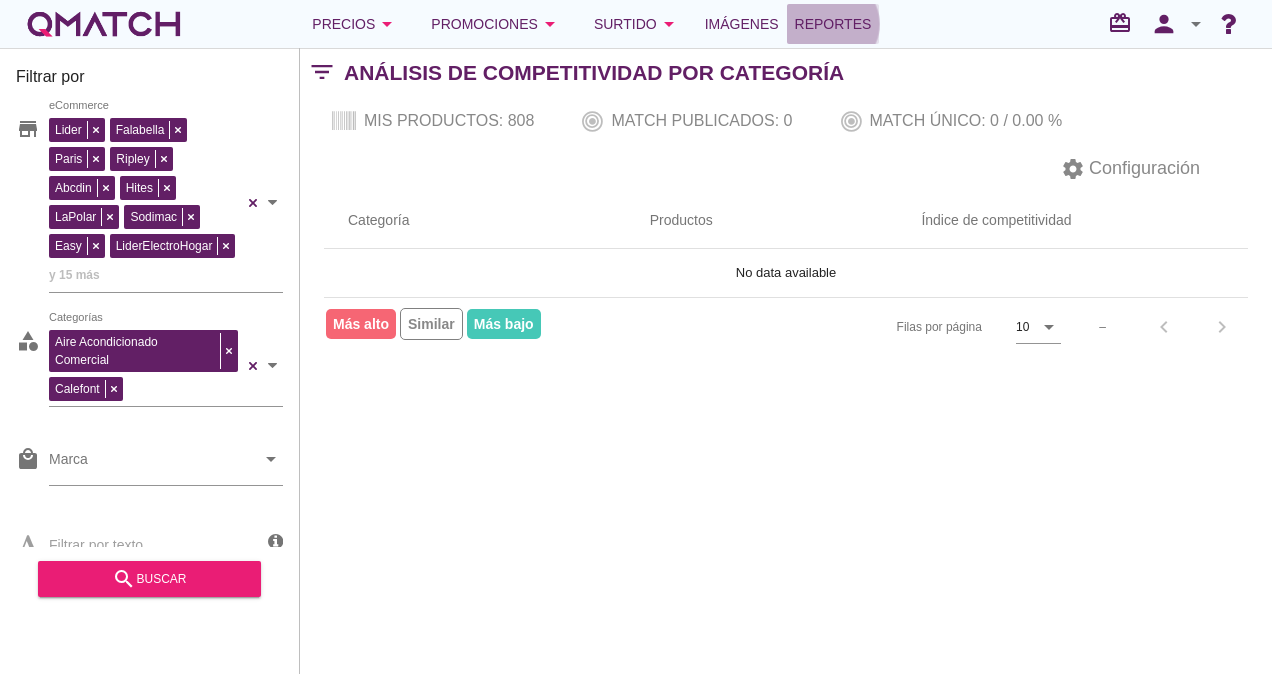 click on "Reportes" at bounding box center [833, 24] 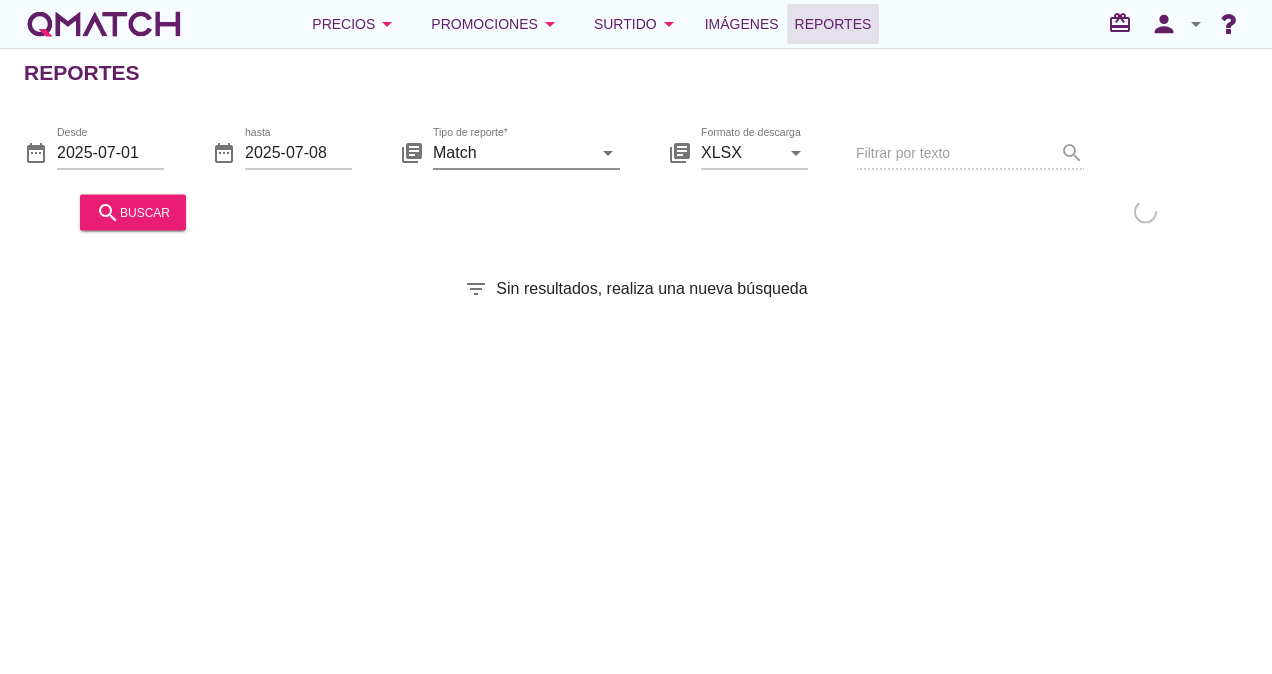 click on "Match" at bounding box center (512, 152) 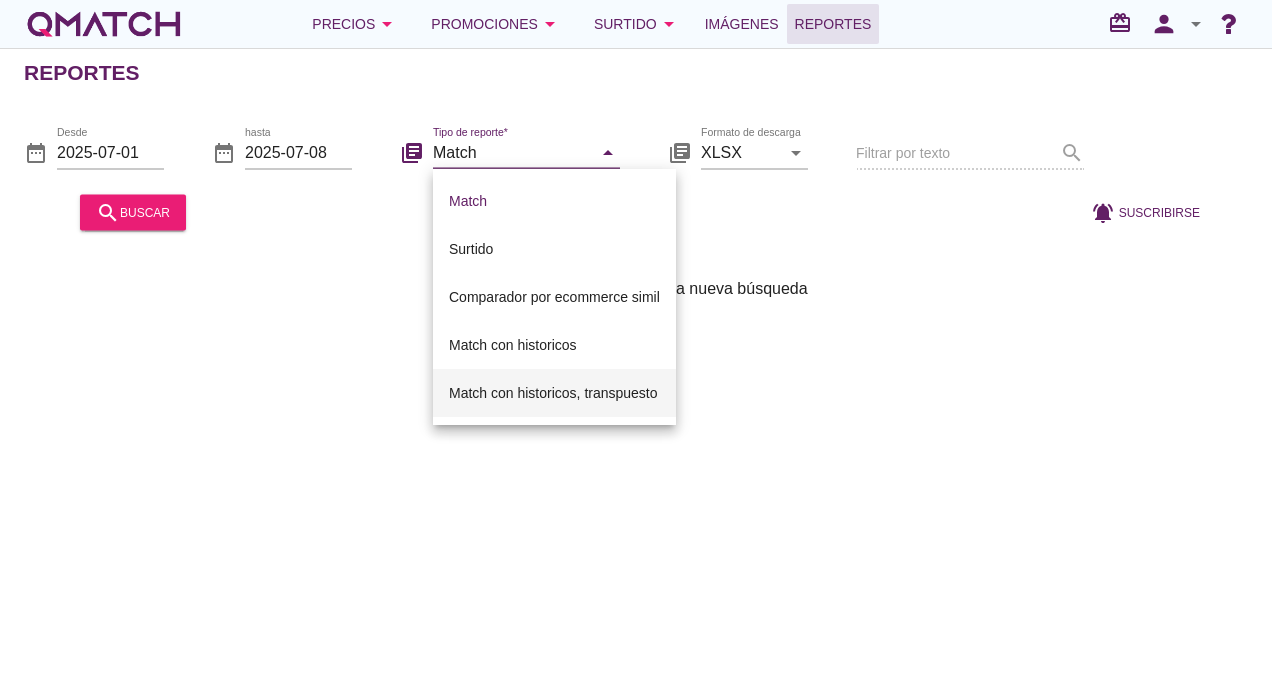 click on "Match con historicos, transpuesto" at bounding box center [554, 201] 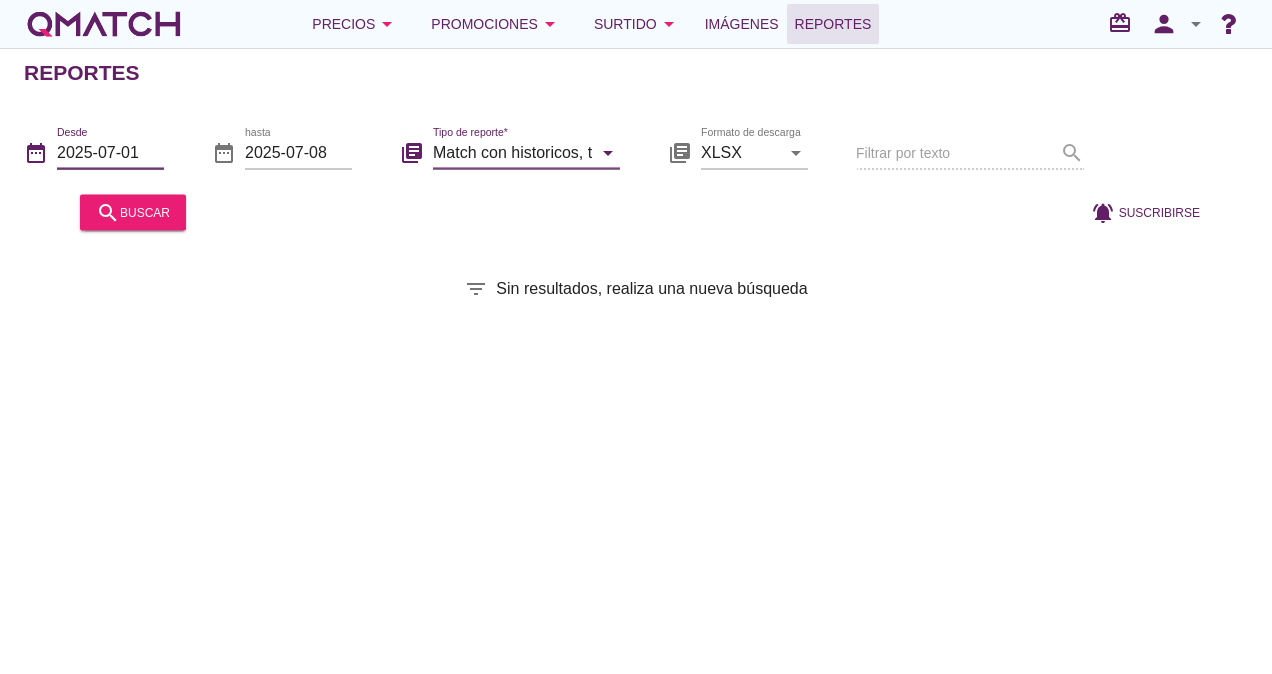 click on "2025-07-01" at bounding box center (110, 152) 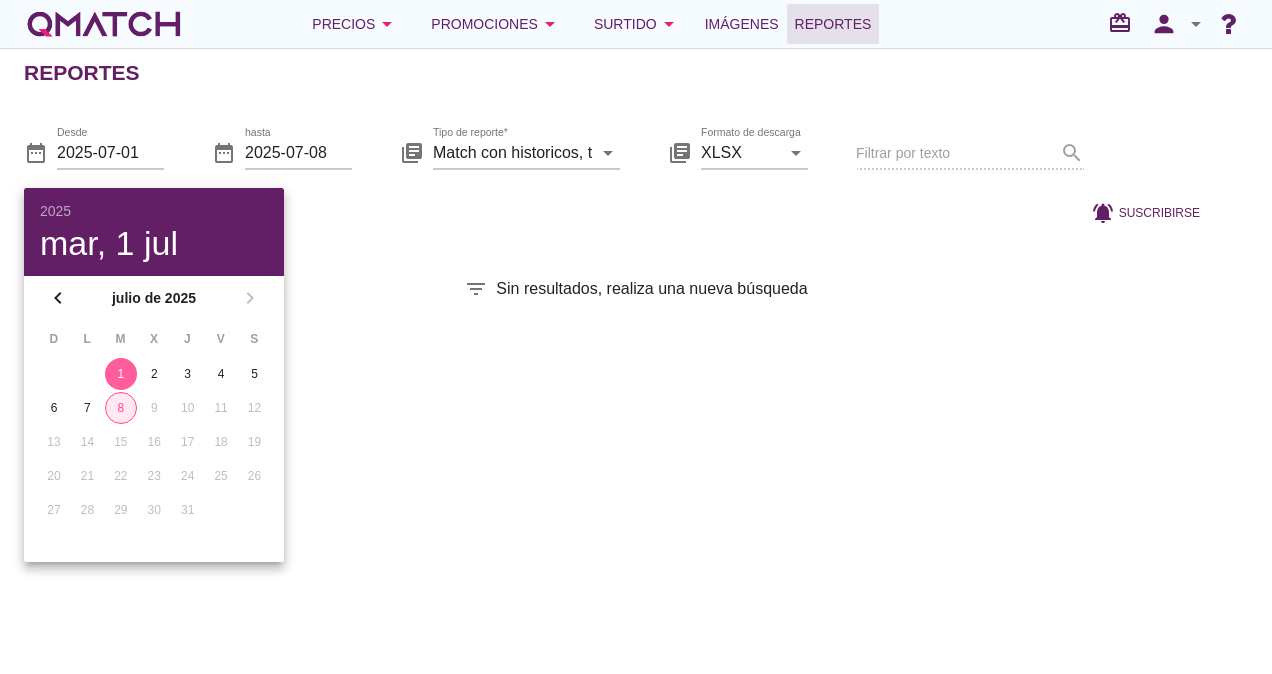 click on "8" at bounding box center (121, 408) 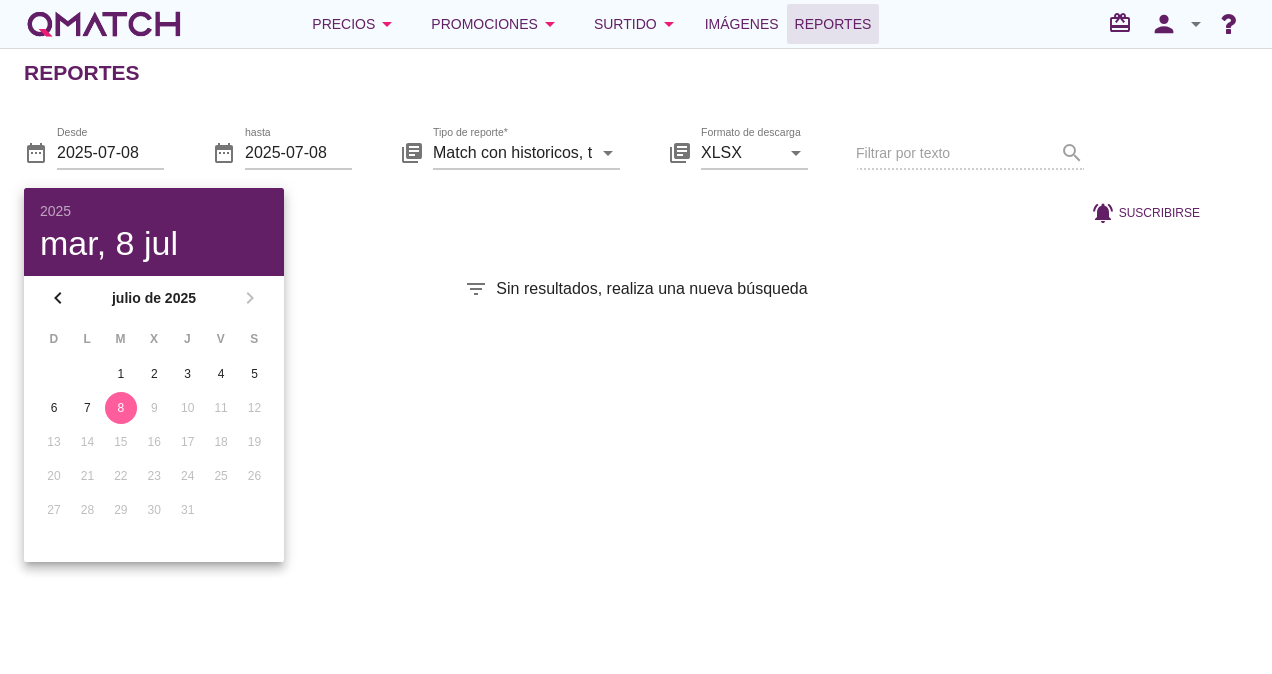 click on "Reportes date_range Desde 2025-07-08 date_range hasta 2025-07-08 library_books Tipo de reporte* Match con historicos, transpuesto arrow_drop_down library_books Formato de descarga XLSX arrow_drop_down Filtrar por texto search  search
buscar
notifications_active
Suscribirse filter_list Sin resultados, realiza una nueva búsqueda" at bounding box center (636, 361) 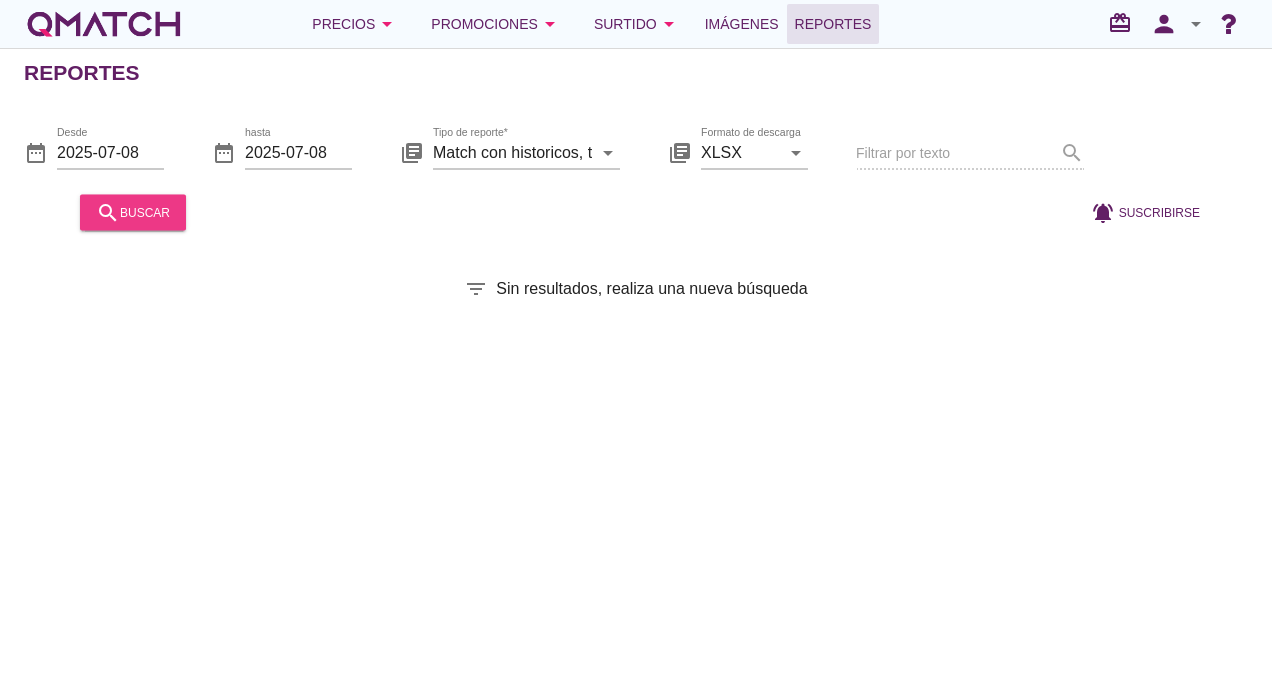 click on "search
buscar" at bounding box center (133, 212) 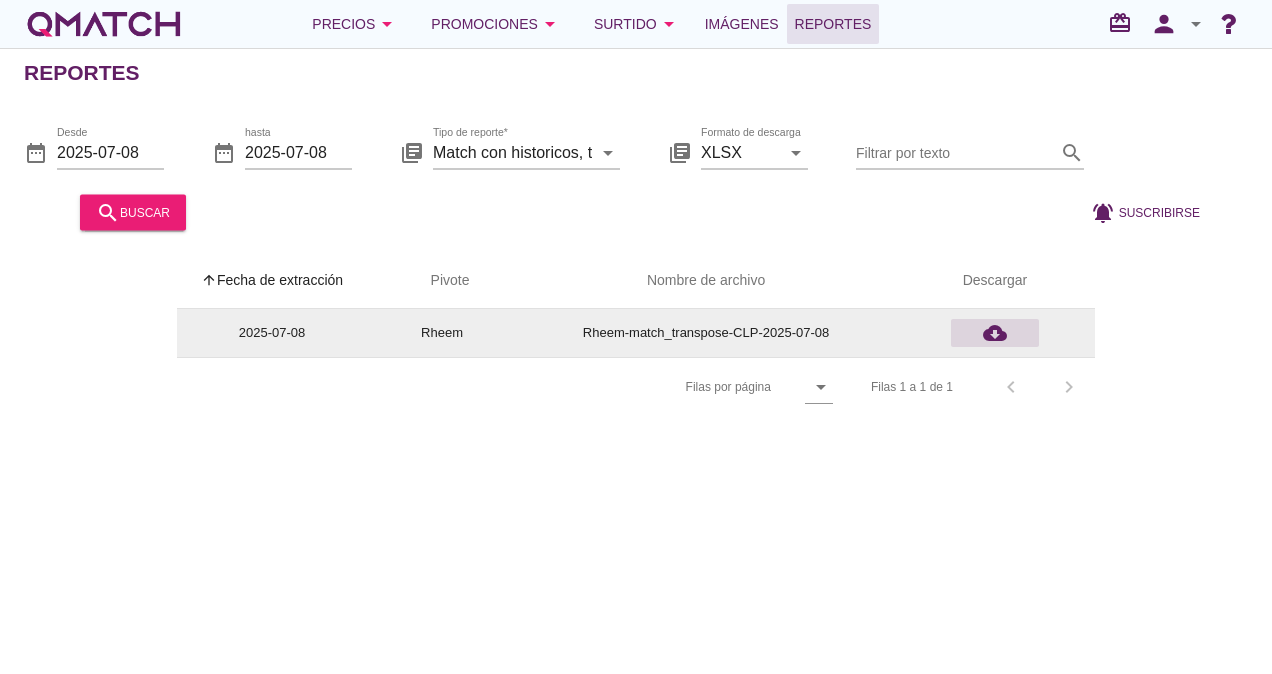 click on "cloud_download" at bounding box center (995, 333) 